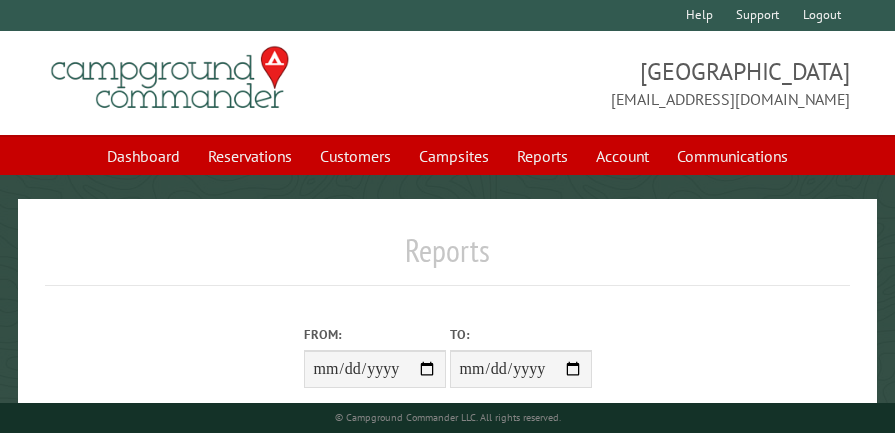 scroll, scrollTop: 378, scrollLeft: 0, axis: vertical 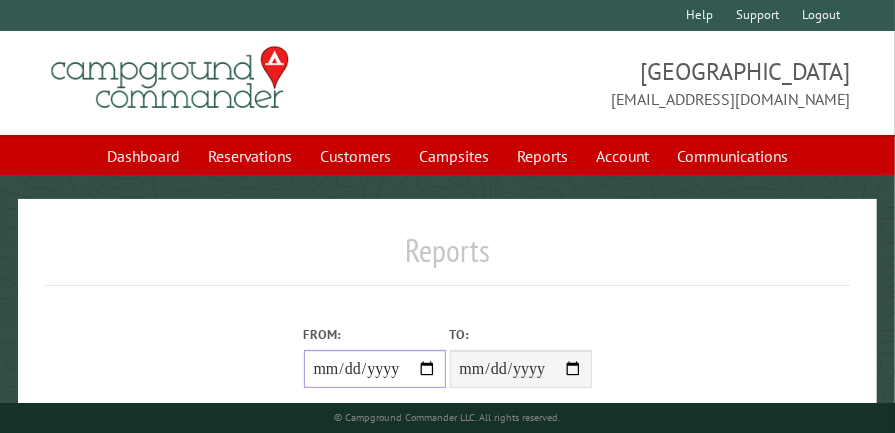 click on "**********" at bounding box center [375, 369] 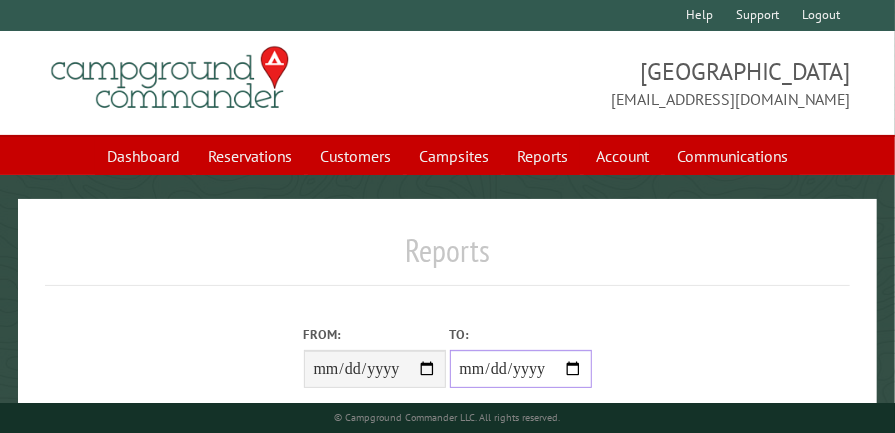 click on "**********" at bounding box center (521, 369) 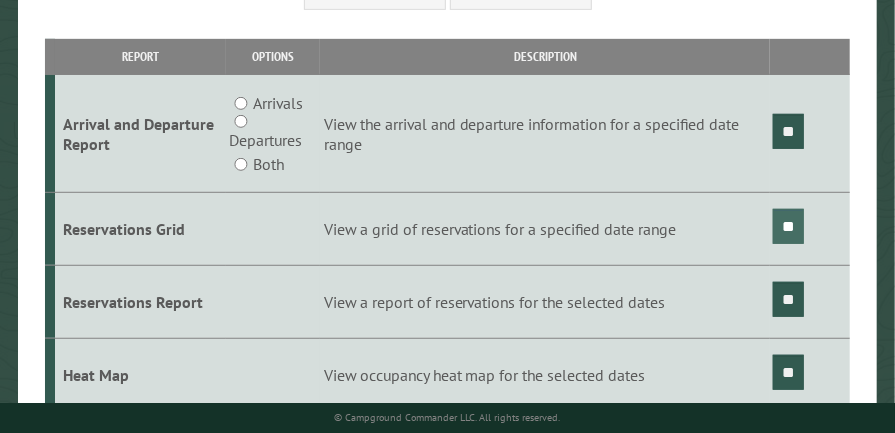 click on "**" at bounding box center [788, 226] 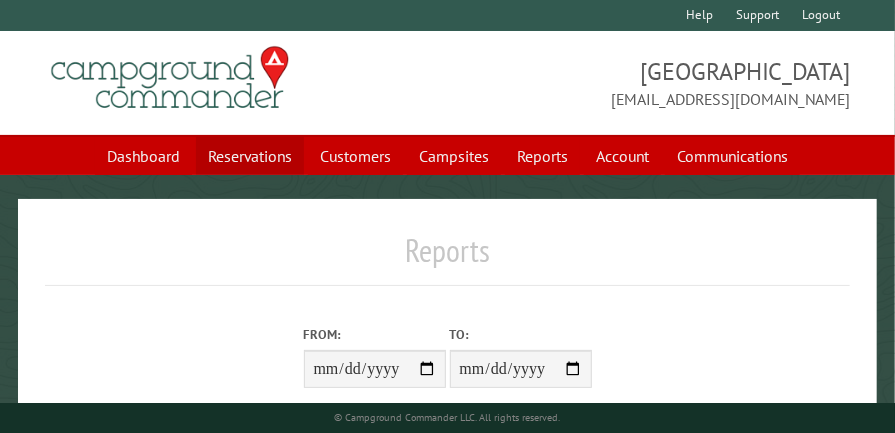 click on "Reservations" at bounding box center [250, 156] 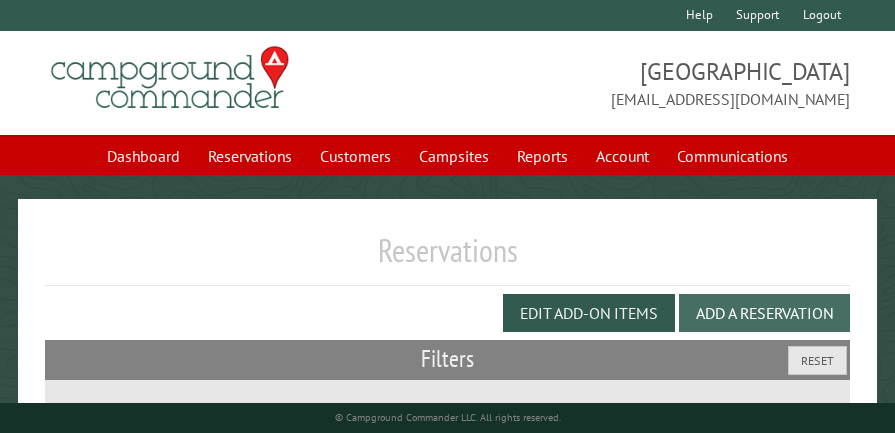 scroll, scrollTop: 0, scrollLeft: 0, axis: both 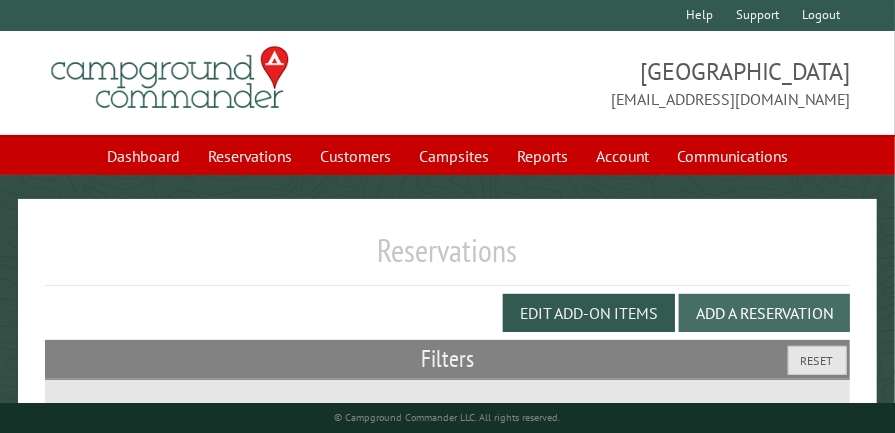 click on "Add a Reservation" at bounding box center (764, 313) 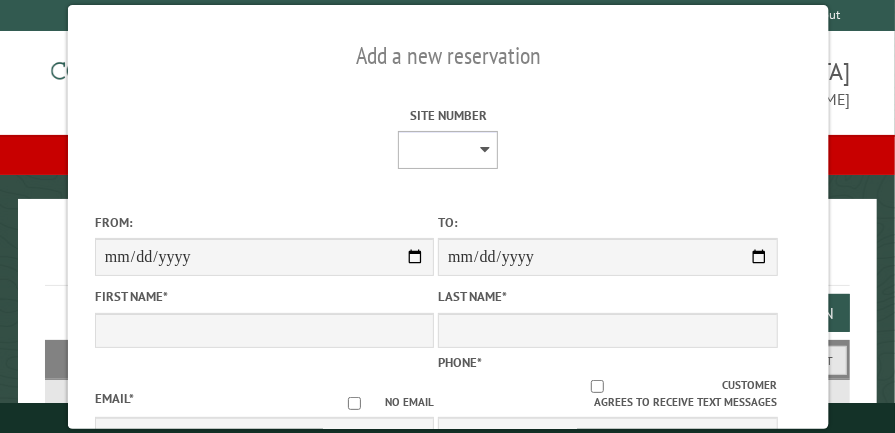 click on "* * * * * * * * * ** ** ** ** ** ** ** ** ** ** ** ** ** ** ** ** ** ** ** ** ** ** ** ** ** ** ** ** ** **** **** **** **** **** **** **** ****" at bounding box center (448, 150) 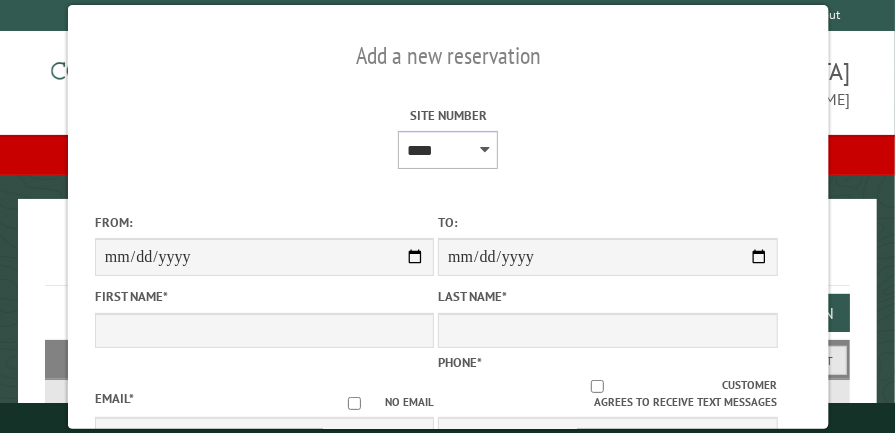click on "* * * * * * * * * ** ** ** ** ** ** ** ** ** ** ** ** ** ** ** ** ** ** ** ** ** ** ** ** ** ** ** ** ** **** **** **** **** **** **** **** ****" at bounding box center [448, 150] 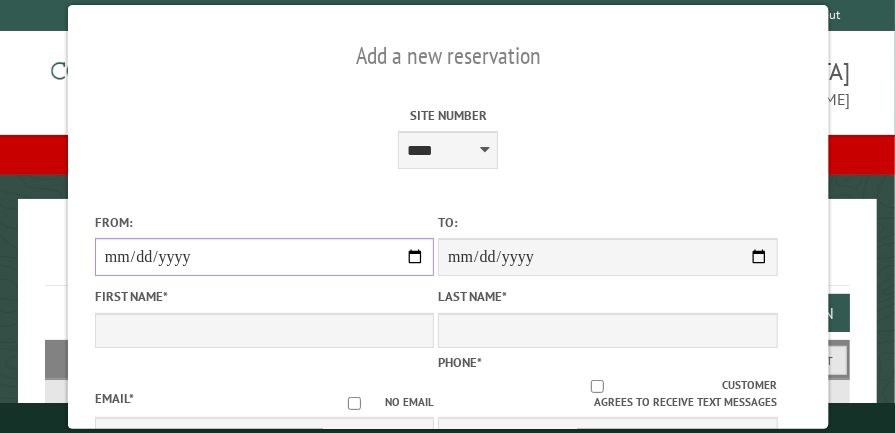 click on "From:" at bounding box center [263, 257] 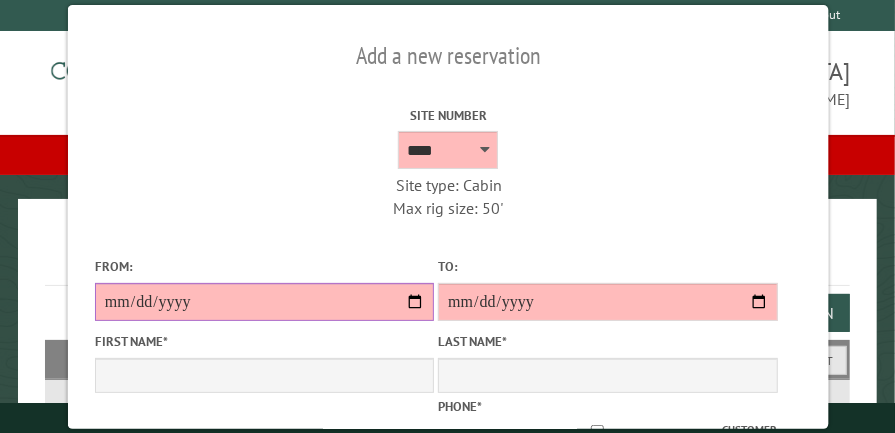 type on "**********" 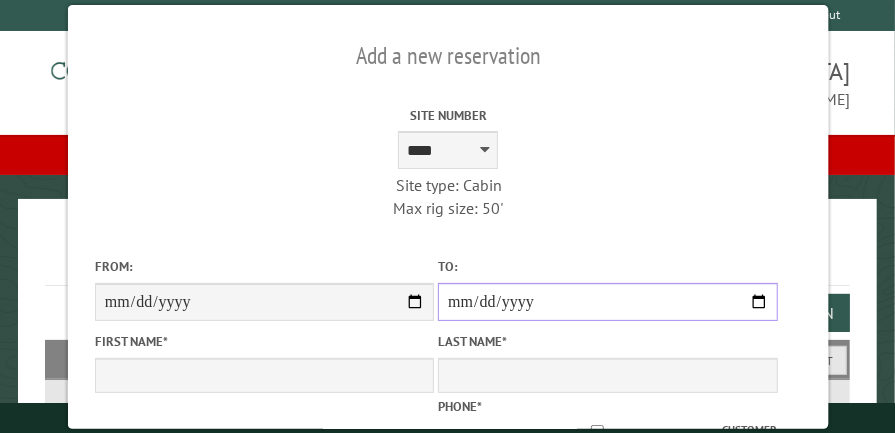 click on "**********" at bounding box center [606, 302] 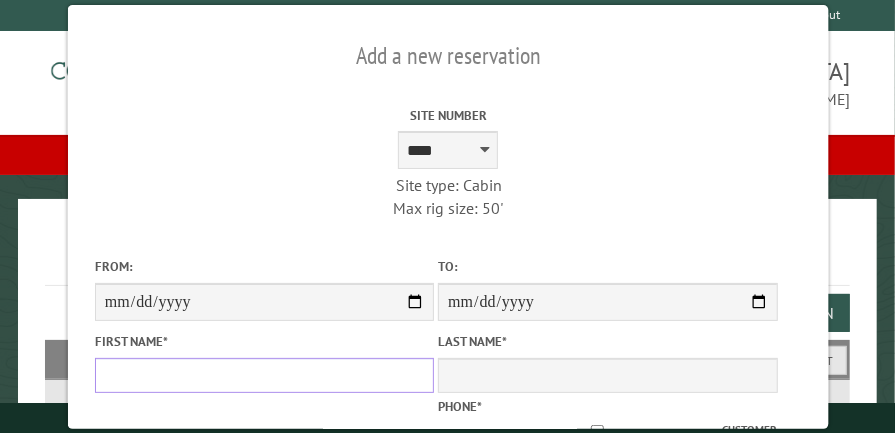 type on "******" 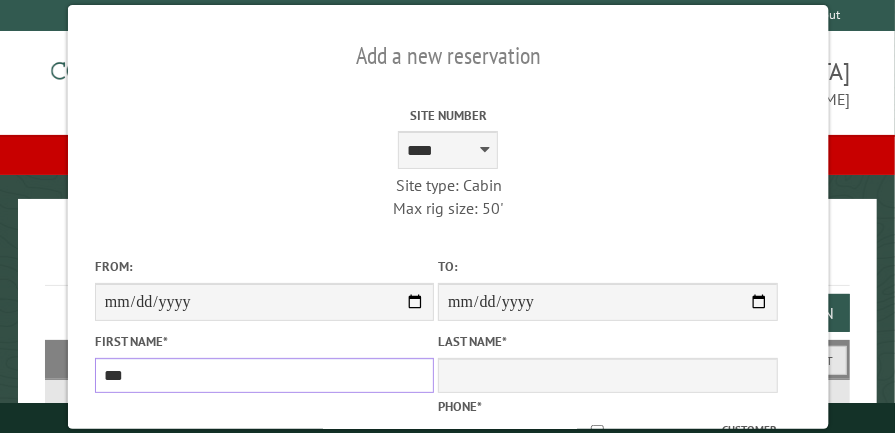 scroll, scrollTop: 52, scrollLeft: 0, axis: vertical 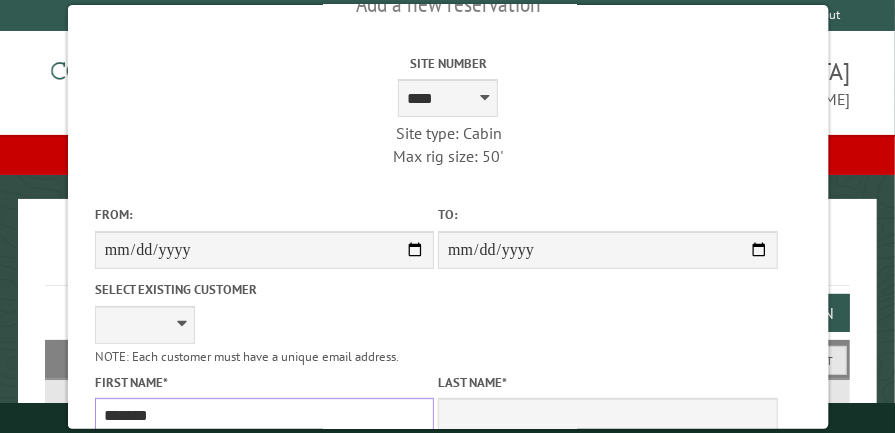 type on "*******" 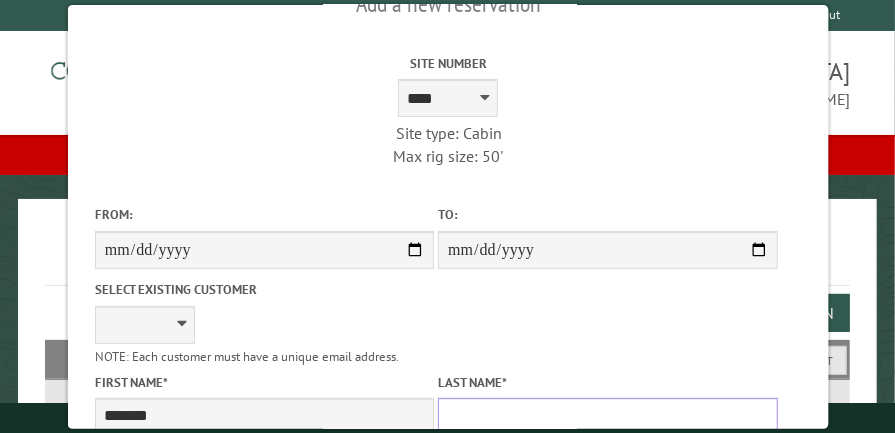 scroll, scrollTop: 60, scrollLeft: 0, axis: vertical 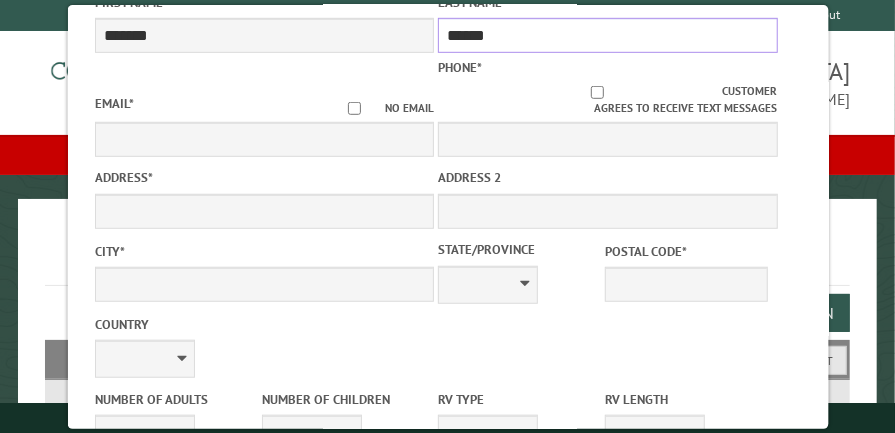 type on "******" 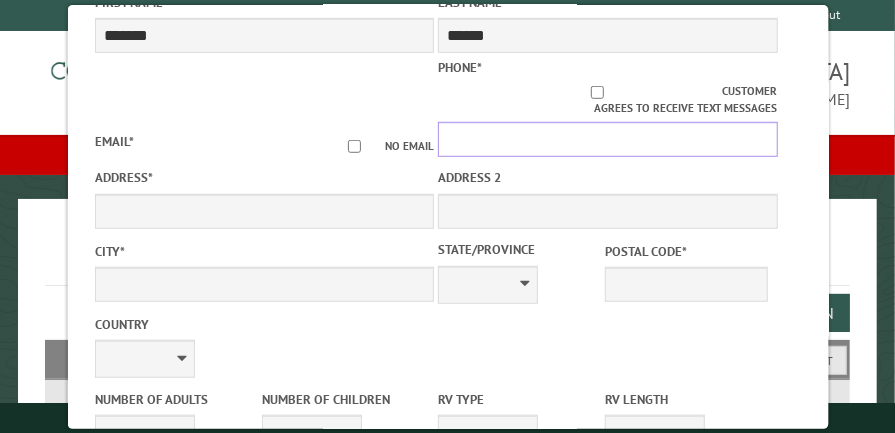 click on "Phone *" at bounding box center [606, 139] 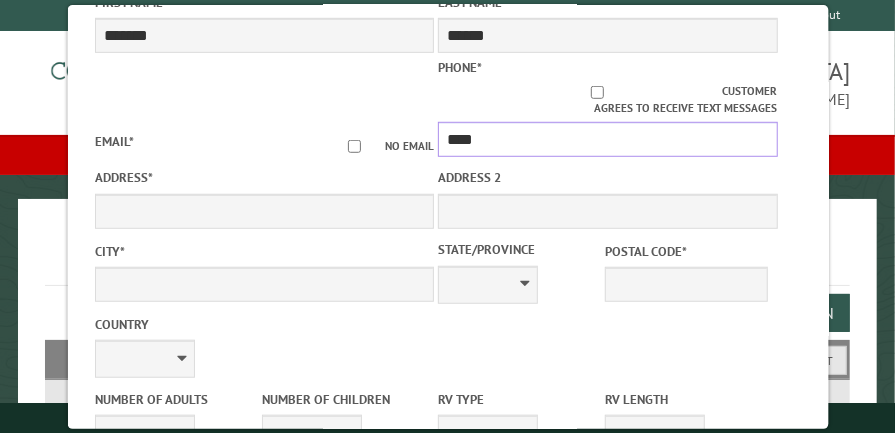 type on "********" 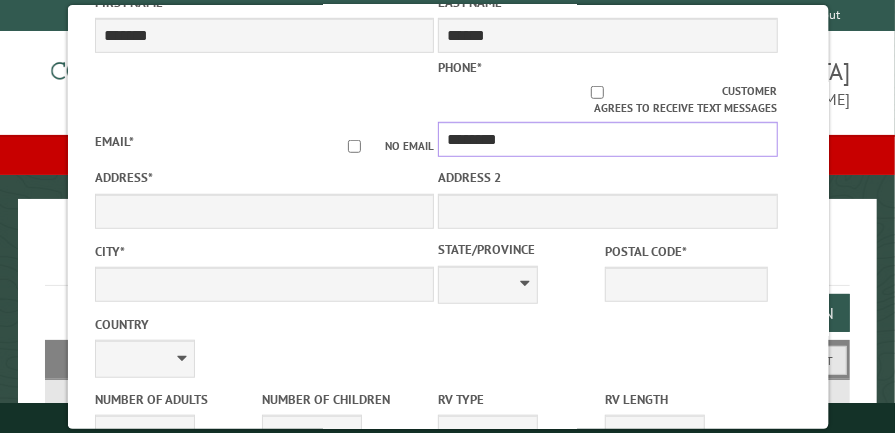 scroll, scrollTop: 803, scrollLeft: 0, axis: vertical 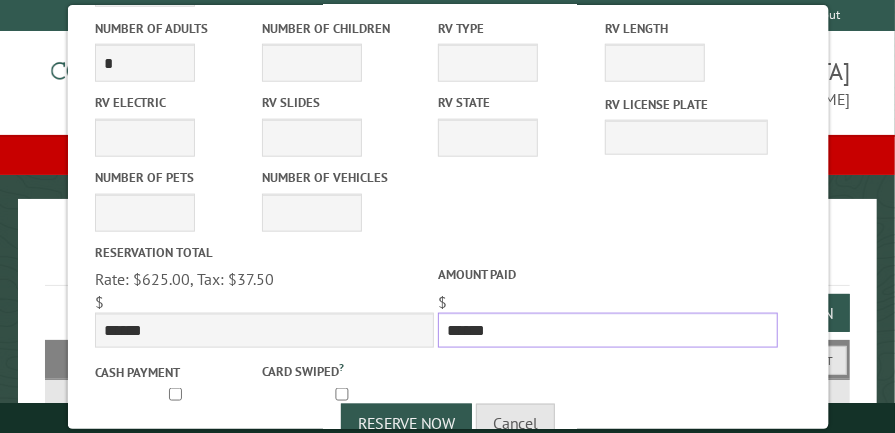 click on "******" at bounding box center [606, 330] 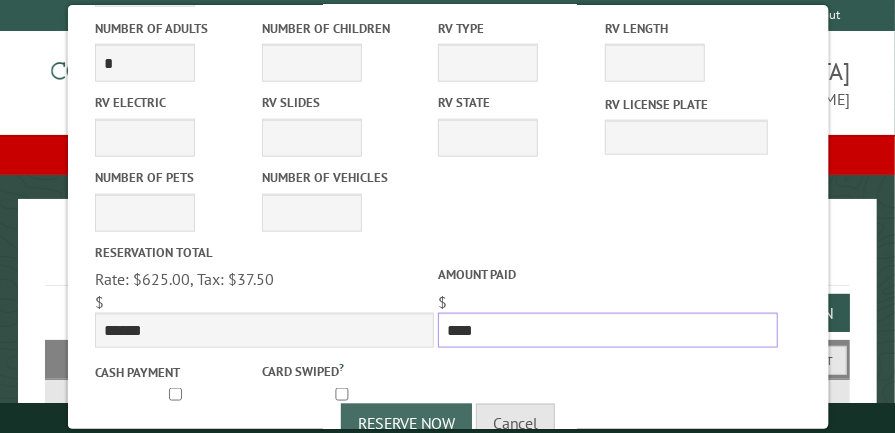 type on "****" 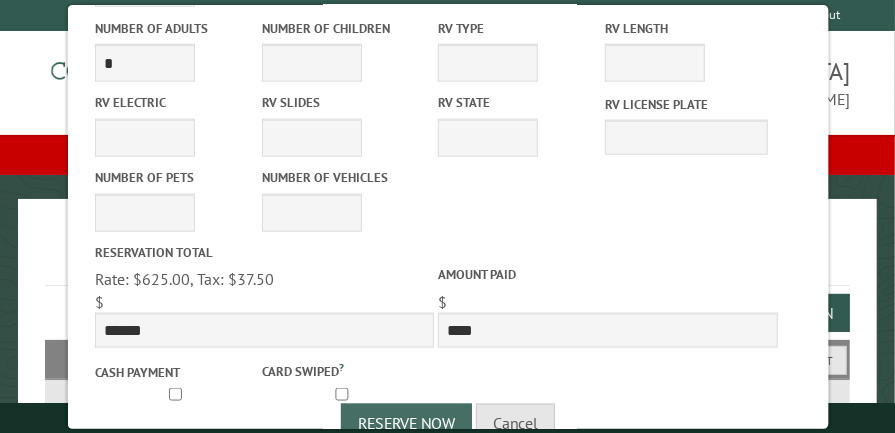 click on "Reserve Now" at bounding box center [406, 423] 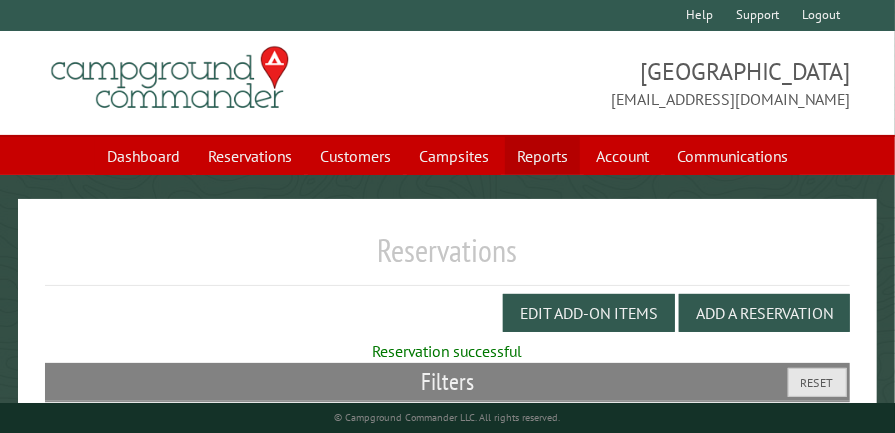 click on "Reports" at bounding box center (542, 156) 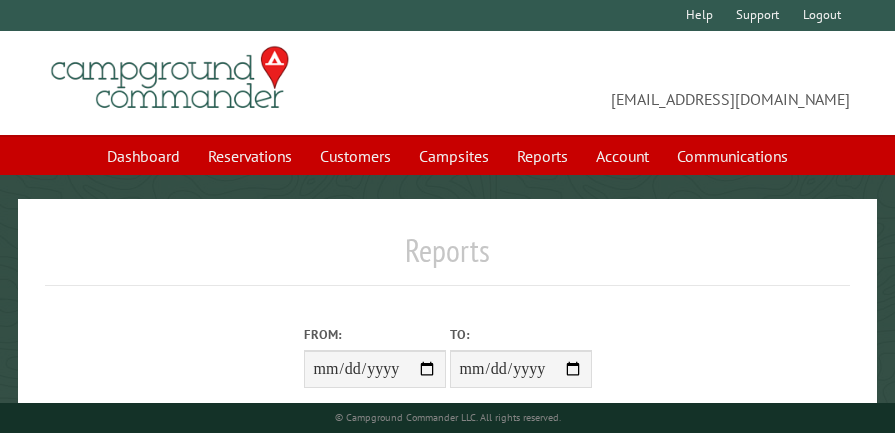 scroll, scrollTop: 0, scrollLeft: 0, axis: both 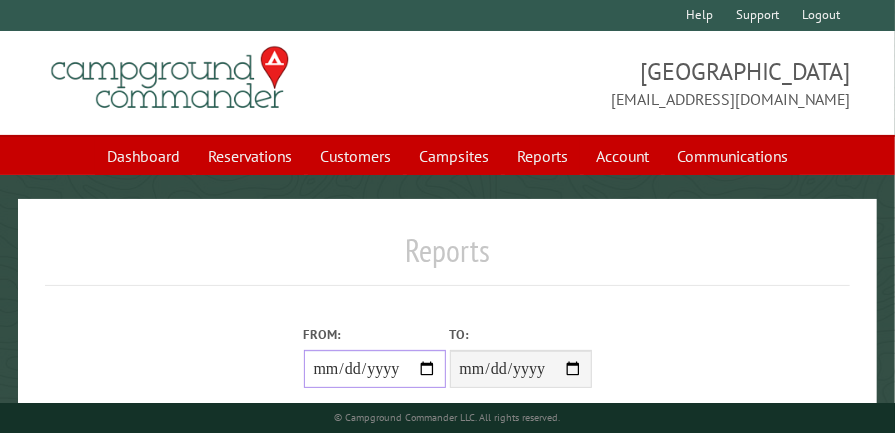 click on "From:" at bounding box center (375, 369) 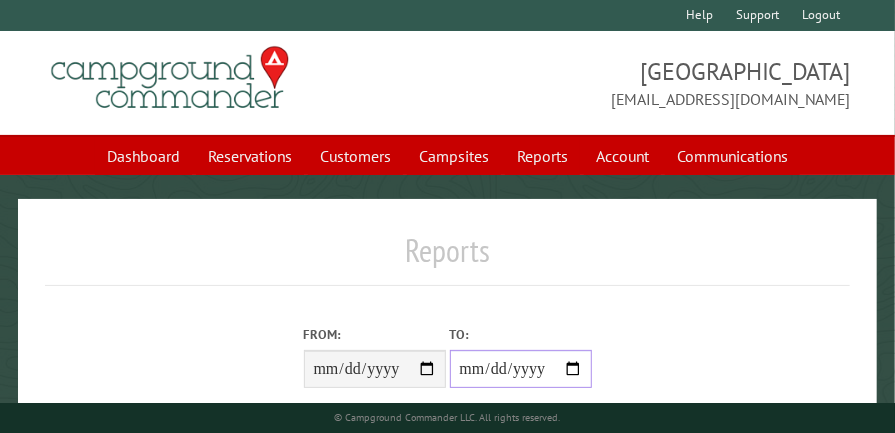 click on "**********" at bounding box center [521, 369] 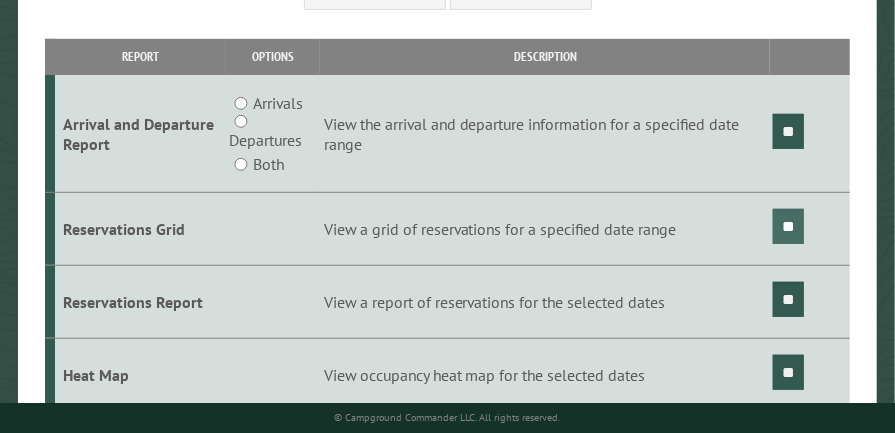 click on "**" at bounding box center (788, 226) 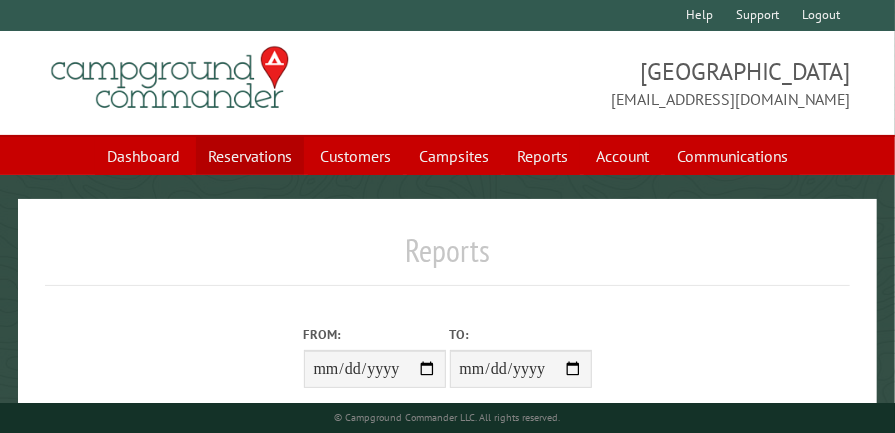 click on "Reservations" at bounding box center (250, 156) 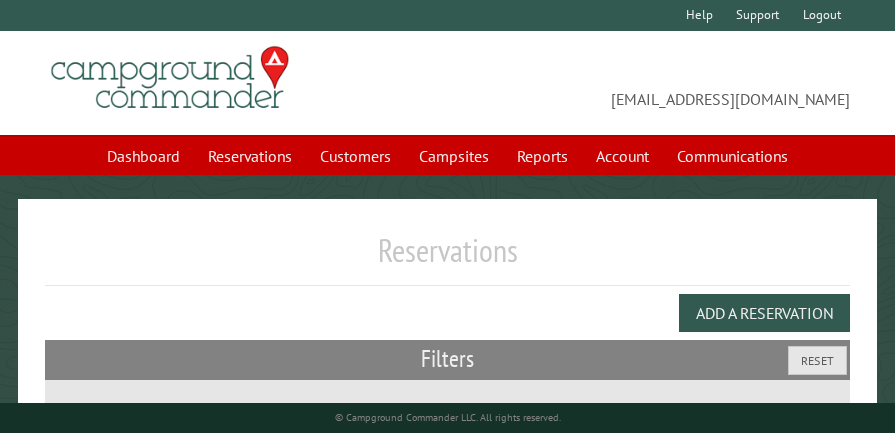 scroll, scrollTop: 0, scrollLeft: 0, axis: both 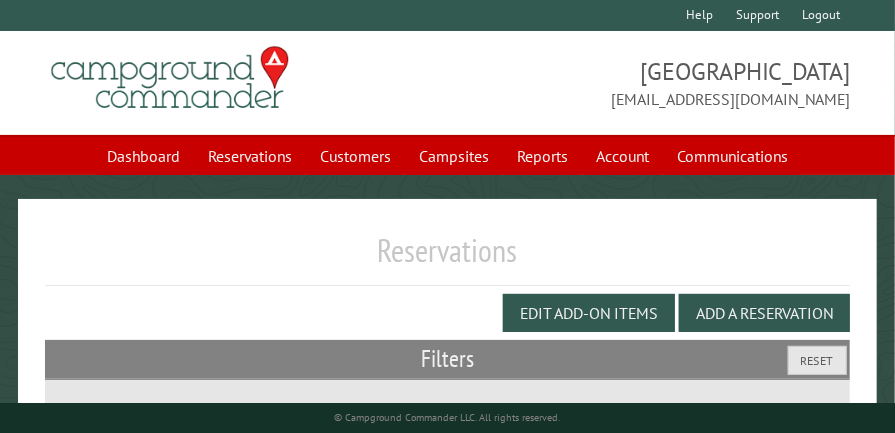 select on "***" 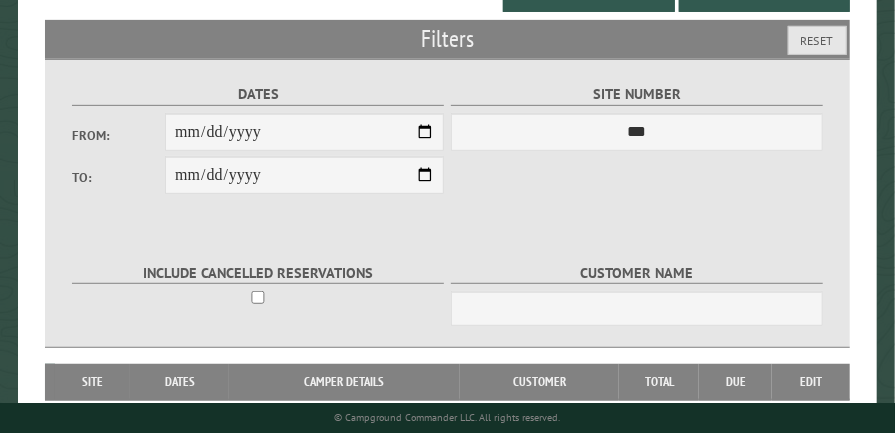 scroll, scrollTop: 378, scrollLeft: 0, axis: vertical 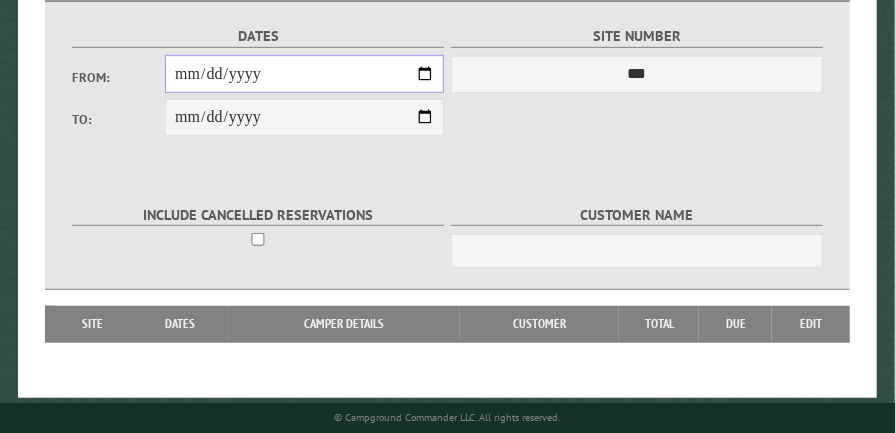 click on "From:" at bounding box center [304, 74] 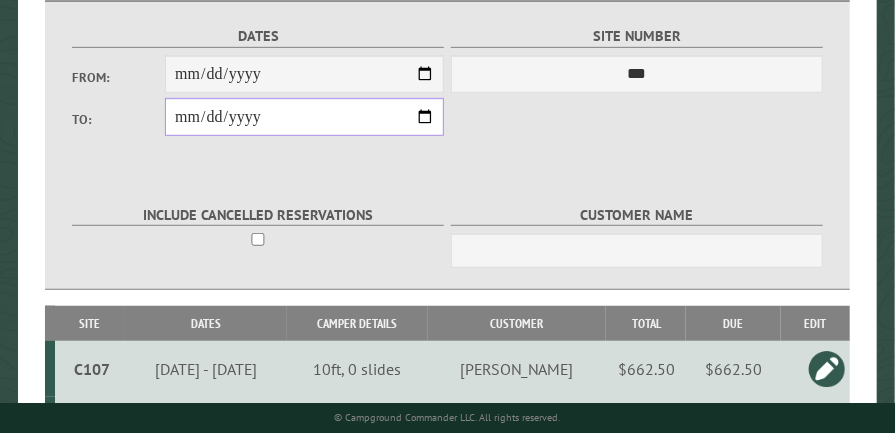 click on "**********" at bounding box center [304, 117] 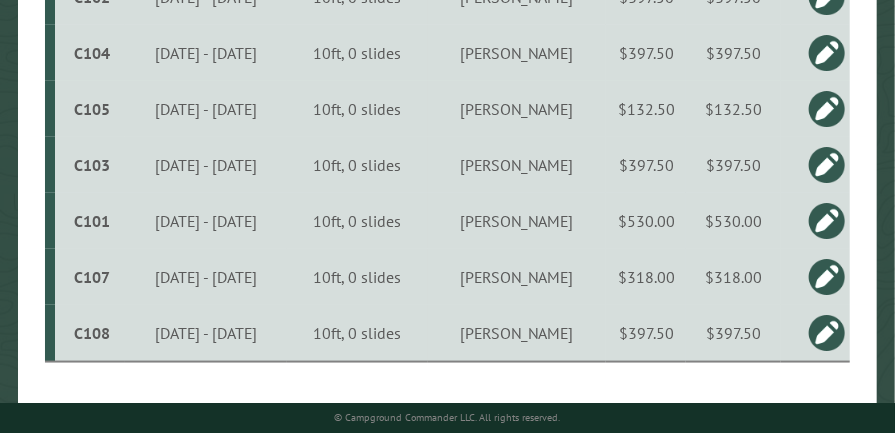 scroll, scrollTop: 843, scrollLeft: 0, axis: vertical 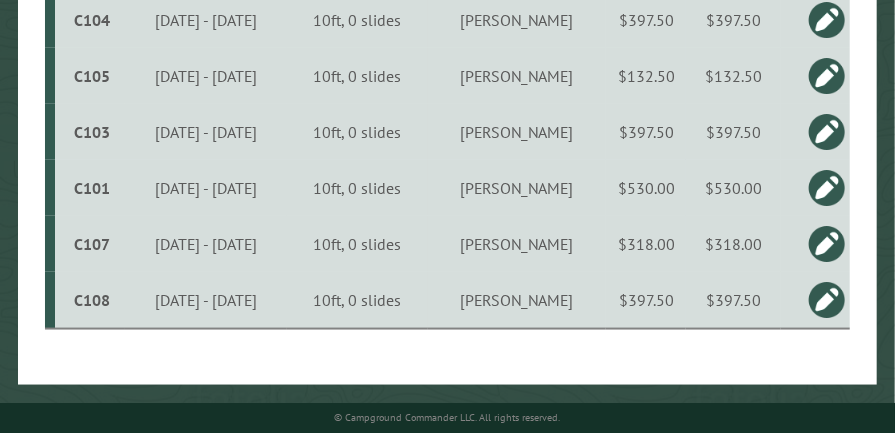 click on "donna zavadil" at bounding box center (517, 20) 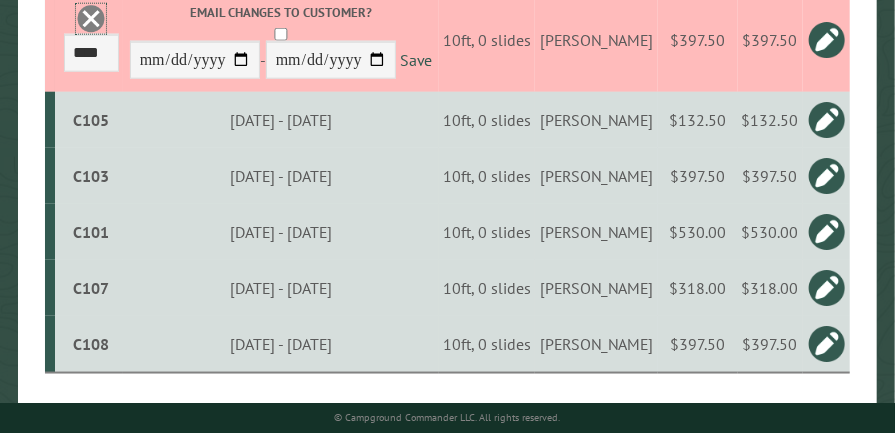 drag, startPoint x: 92, startPoint y: 26, endPoint x: 512, endPoint y: 62, distance: 421.54004 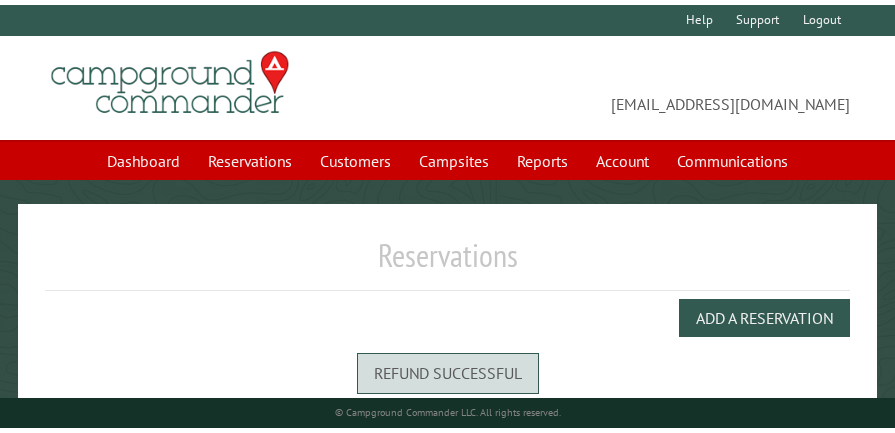 scroll, scrollTop: 0, scrollLeft: 0, axis: both 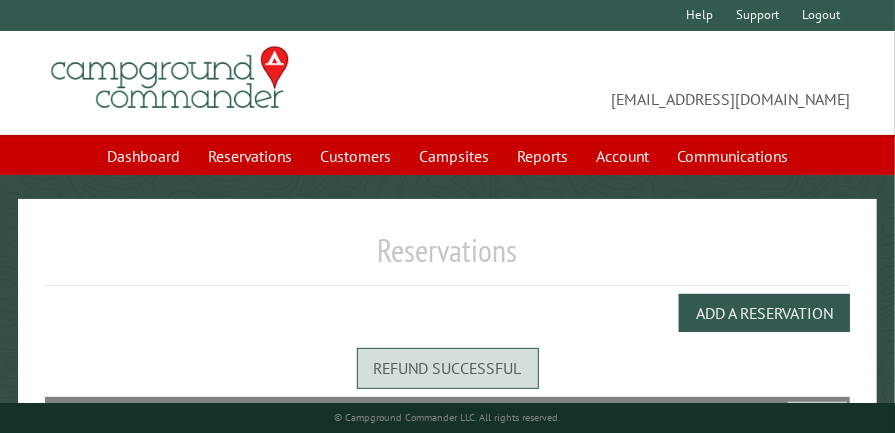 select on "***" 